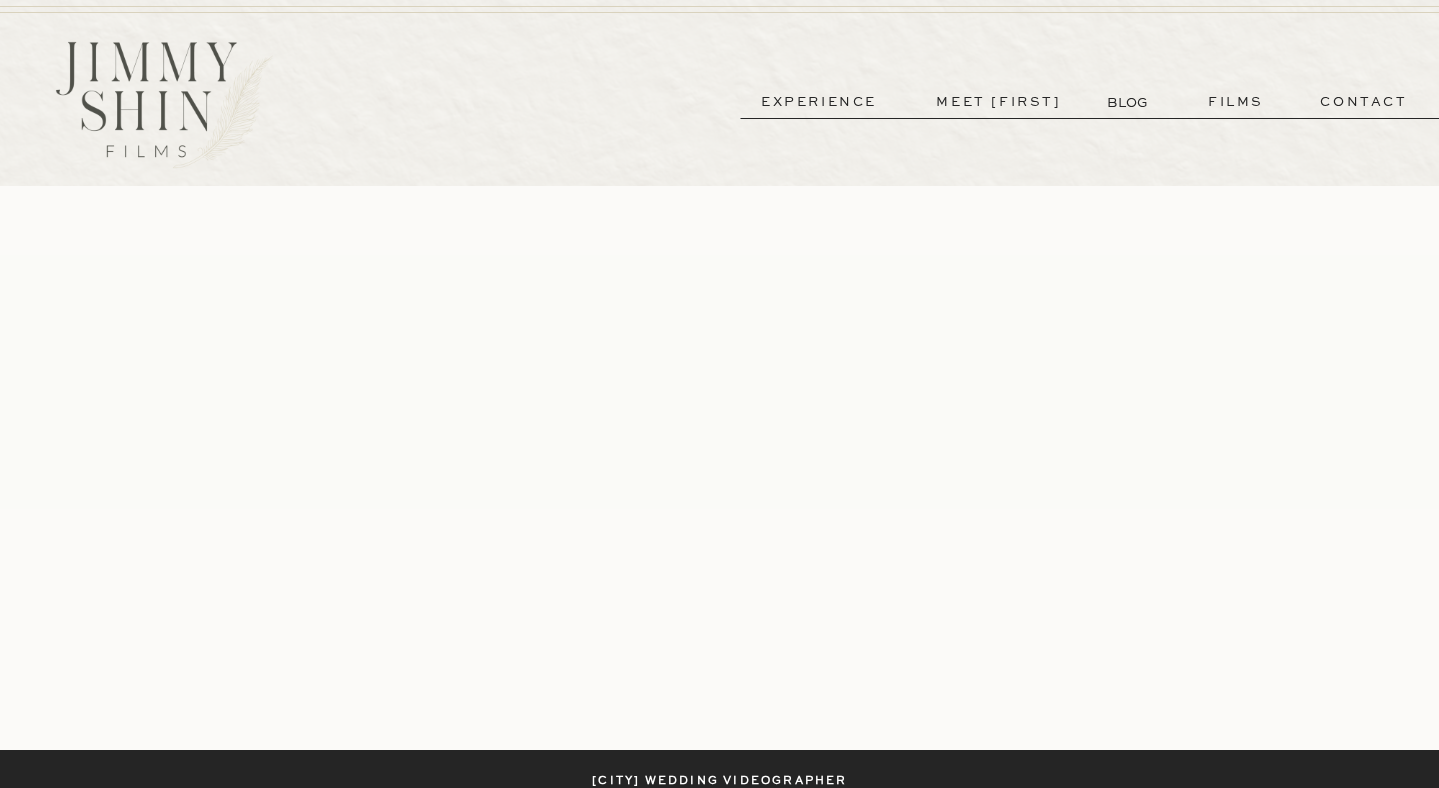 scroll, scrollTop: 0, scrollLeft: 0, axis: both 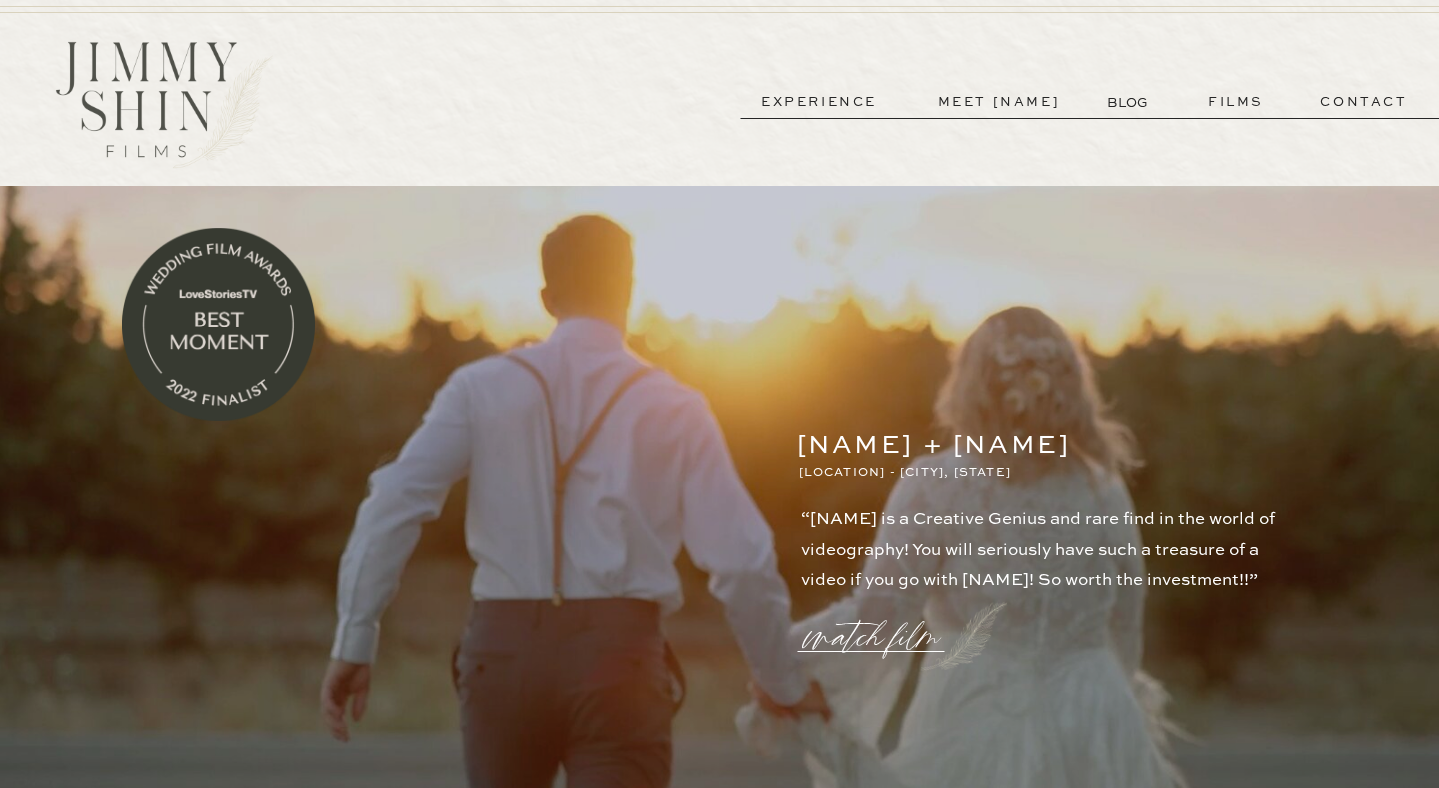 click on "meet [FIRST]" at bounding box center [999, 102] 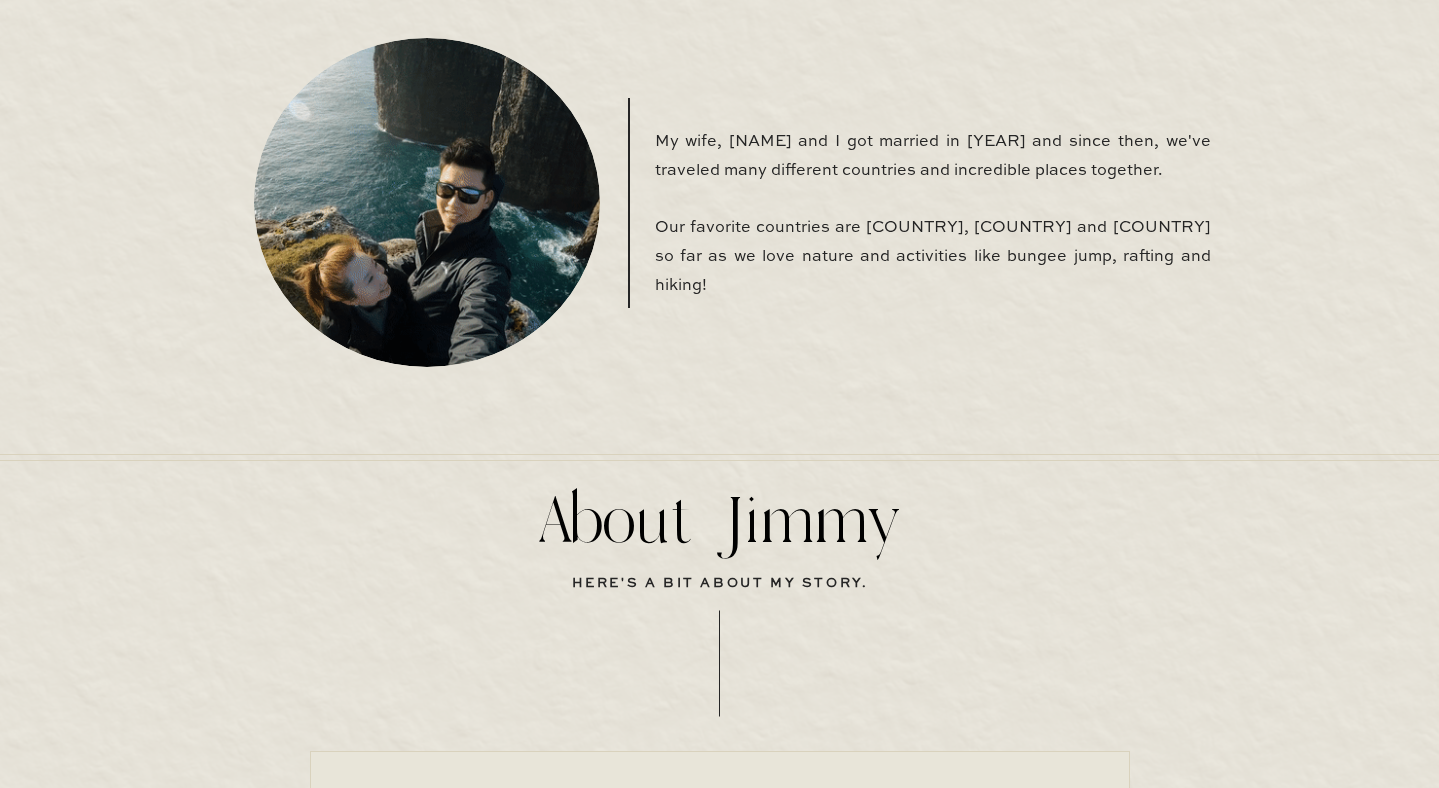 scroll, scrollTop: 0, scrollLeft: 0, axis: both 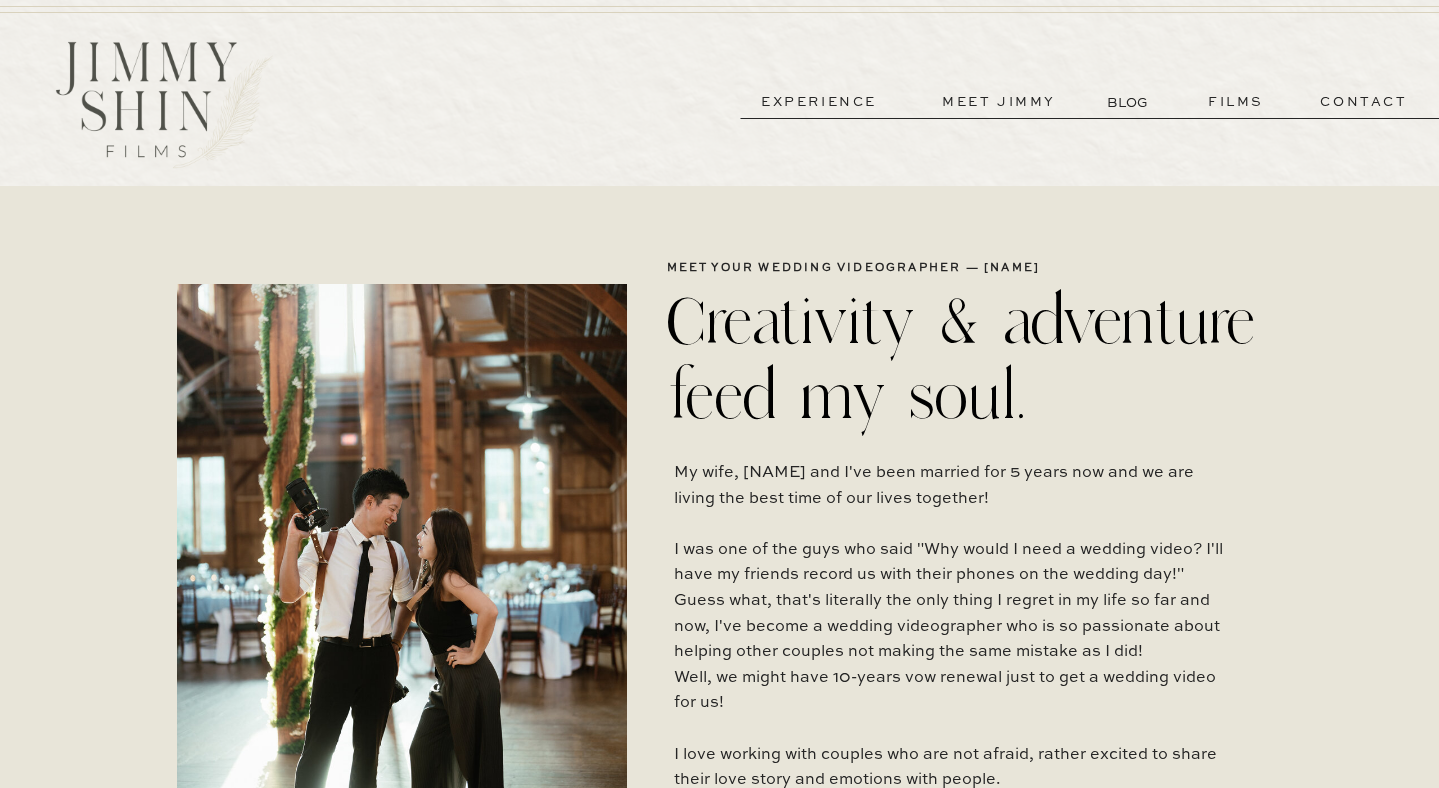 click on "contact" at bounding box center [1364, 102] 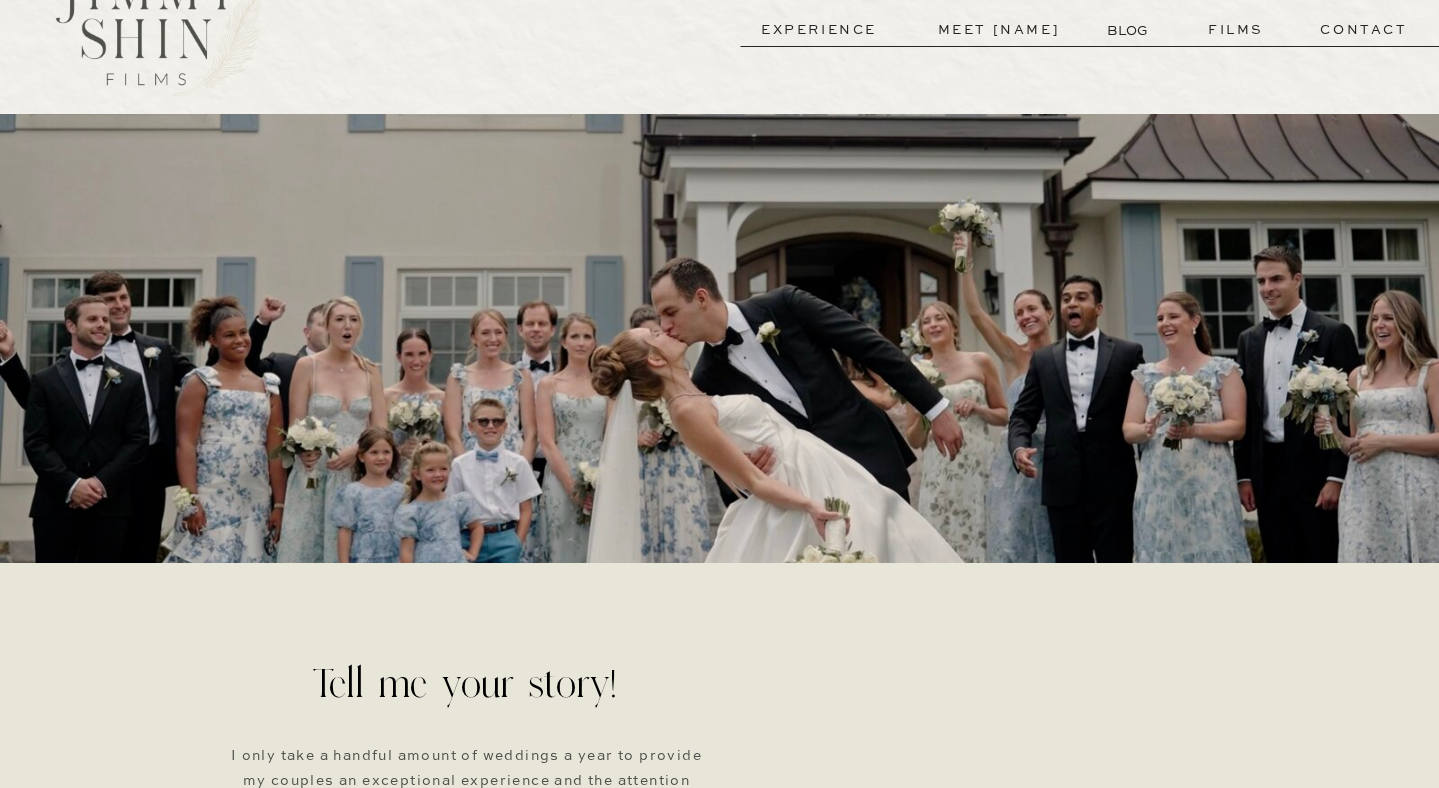 scroll, scrollTop: 0, scrollLeft: 0, axis: both 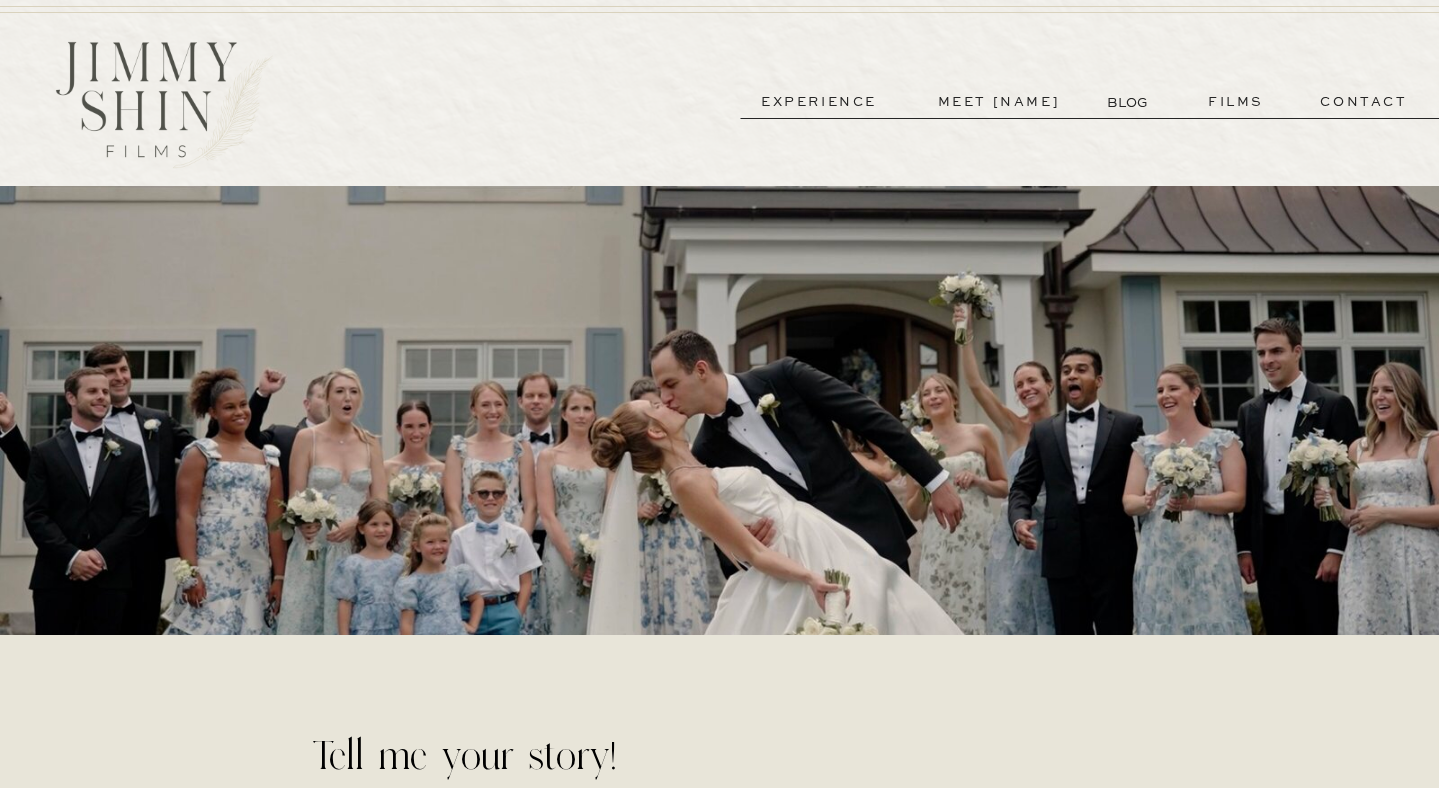 click on "films" at bounding box center [1236, 102] 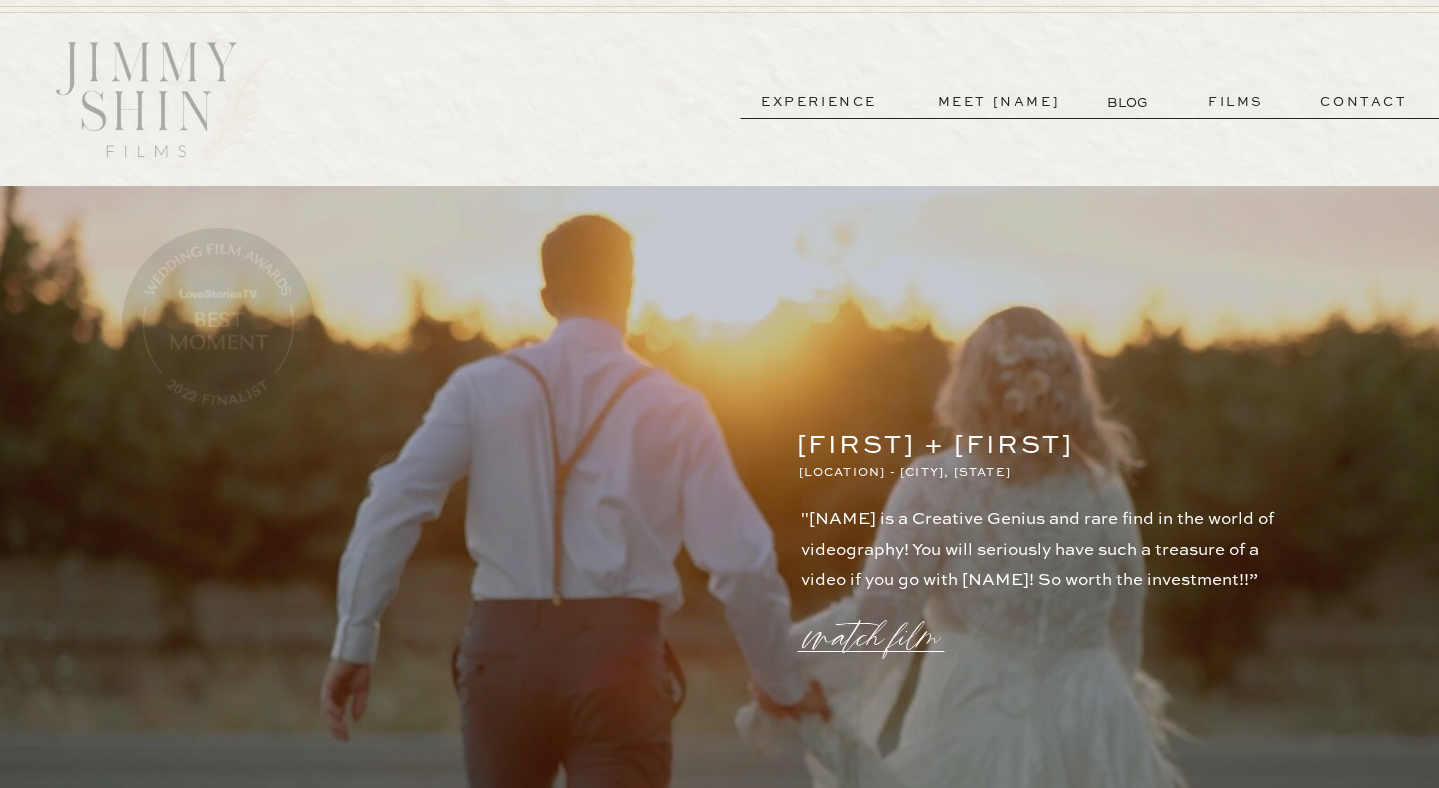 scroll, scrollTop: 0, scrollLeft: 0, axis: both 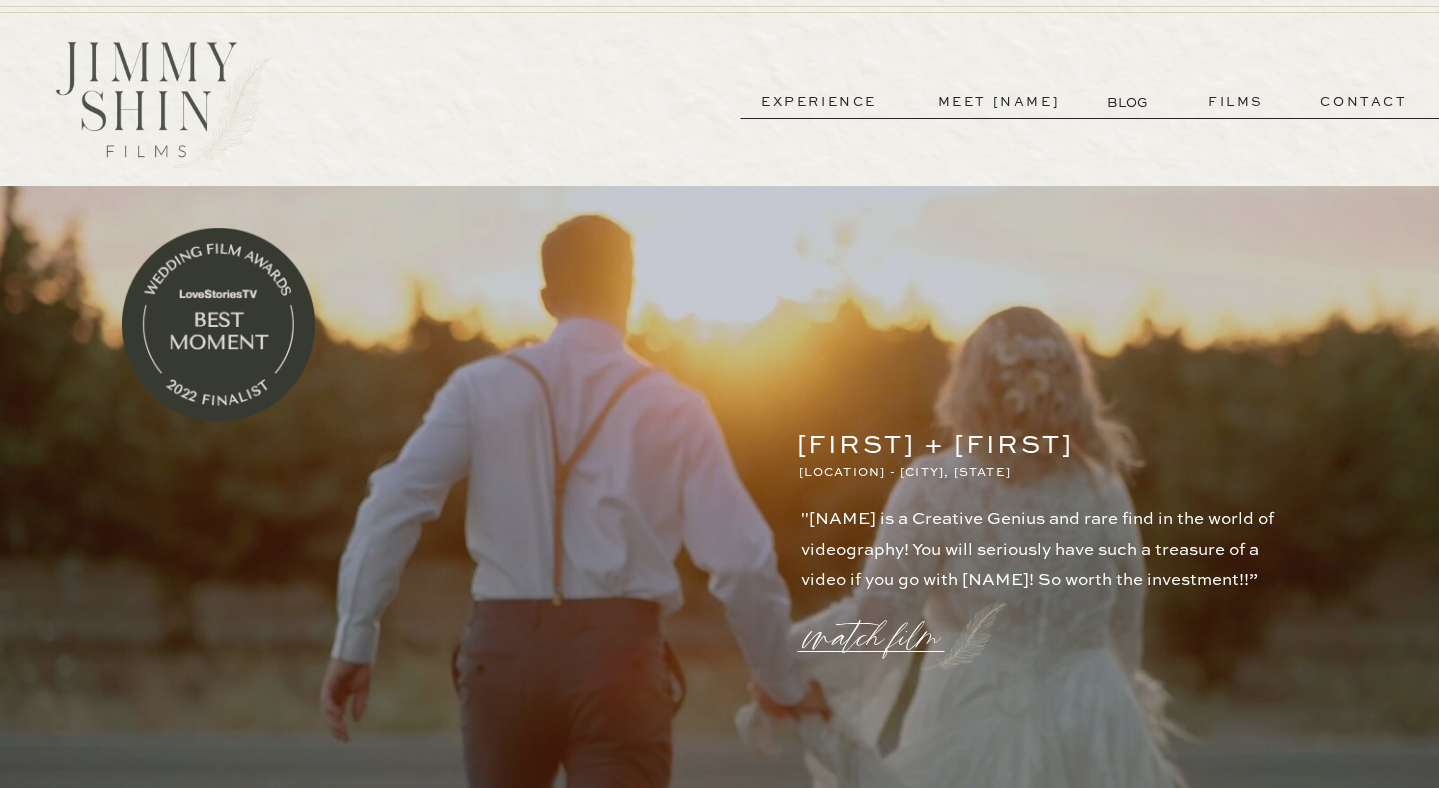 click on "BLOG" at bounding box center (1129, 102) 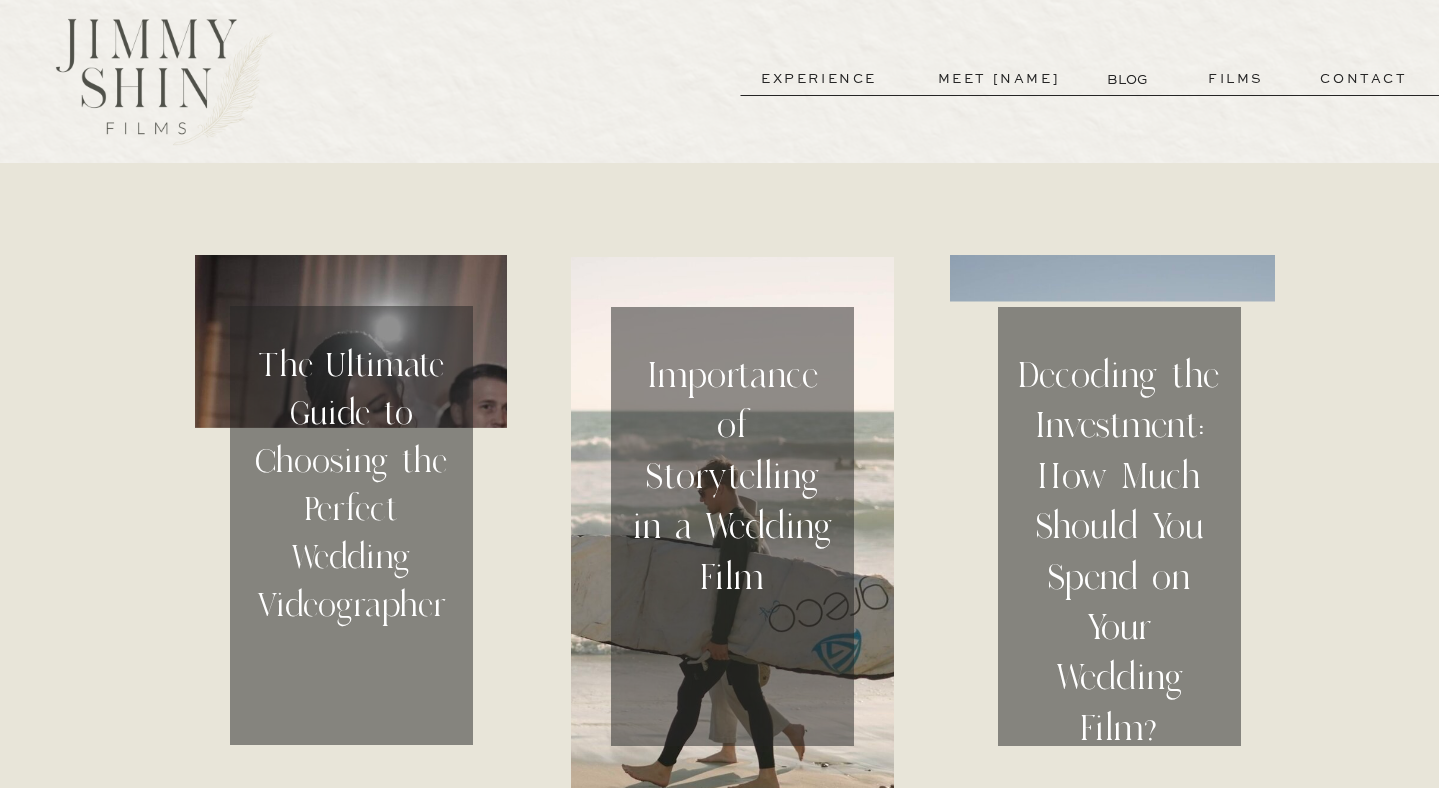 scroll, scrollTop: 0, scrollLeft: 0, axis: both 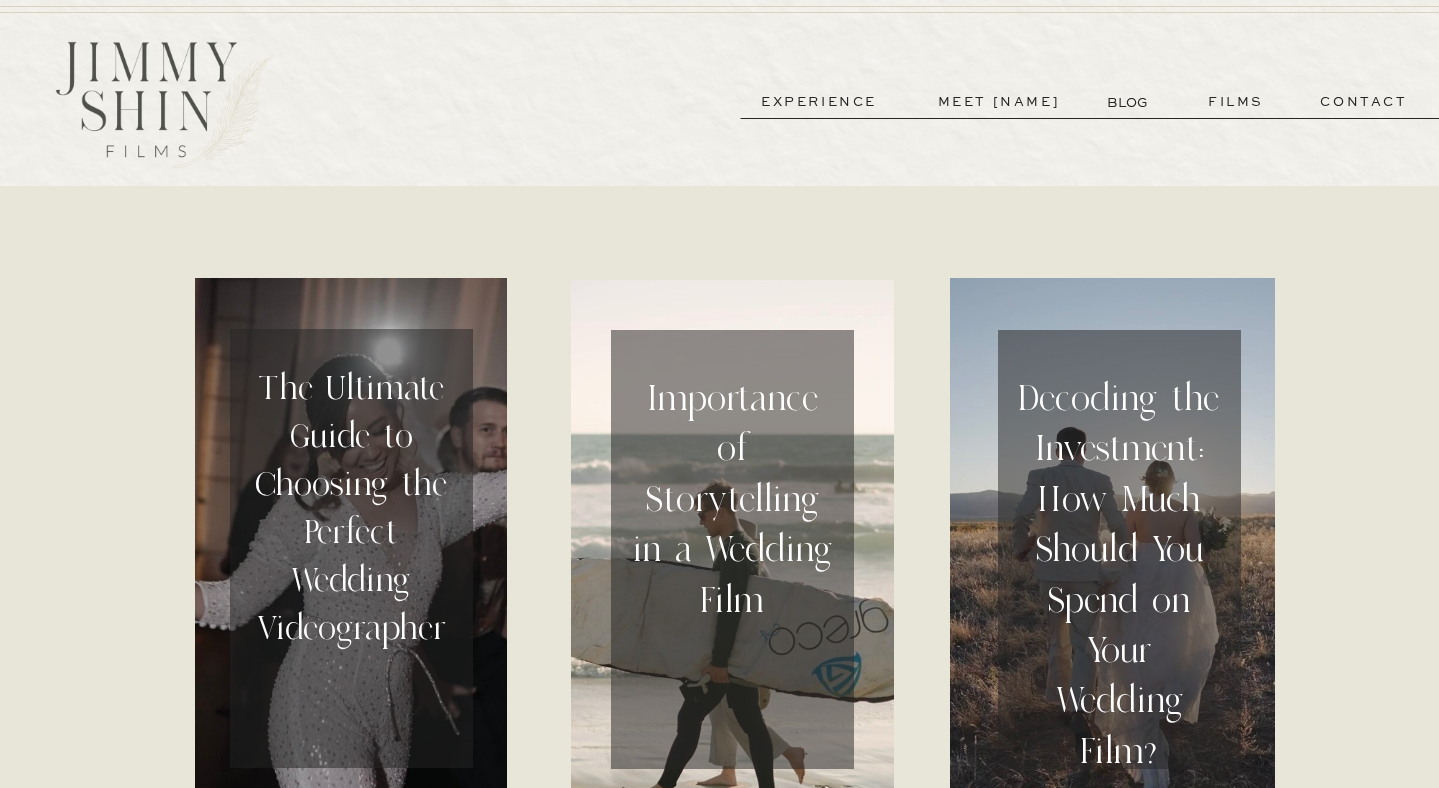 click on "Decoding the Investment: How Much Should You Spend on Your Wedding Film?" at bounding box center [1119, 558] 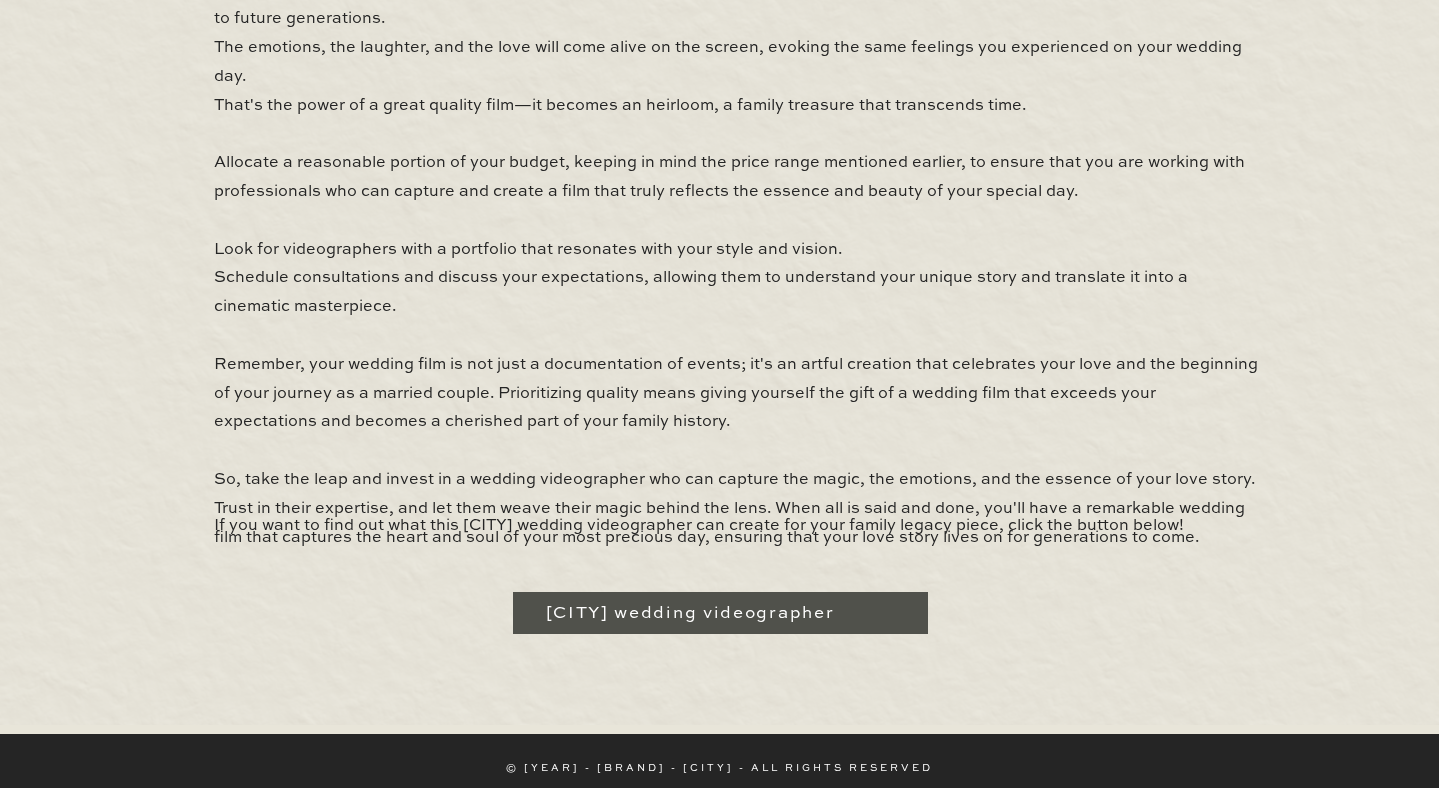 scroll, scrollTop: 1831, scrollLeft: 0, axis: vertical 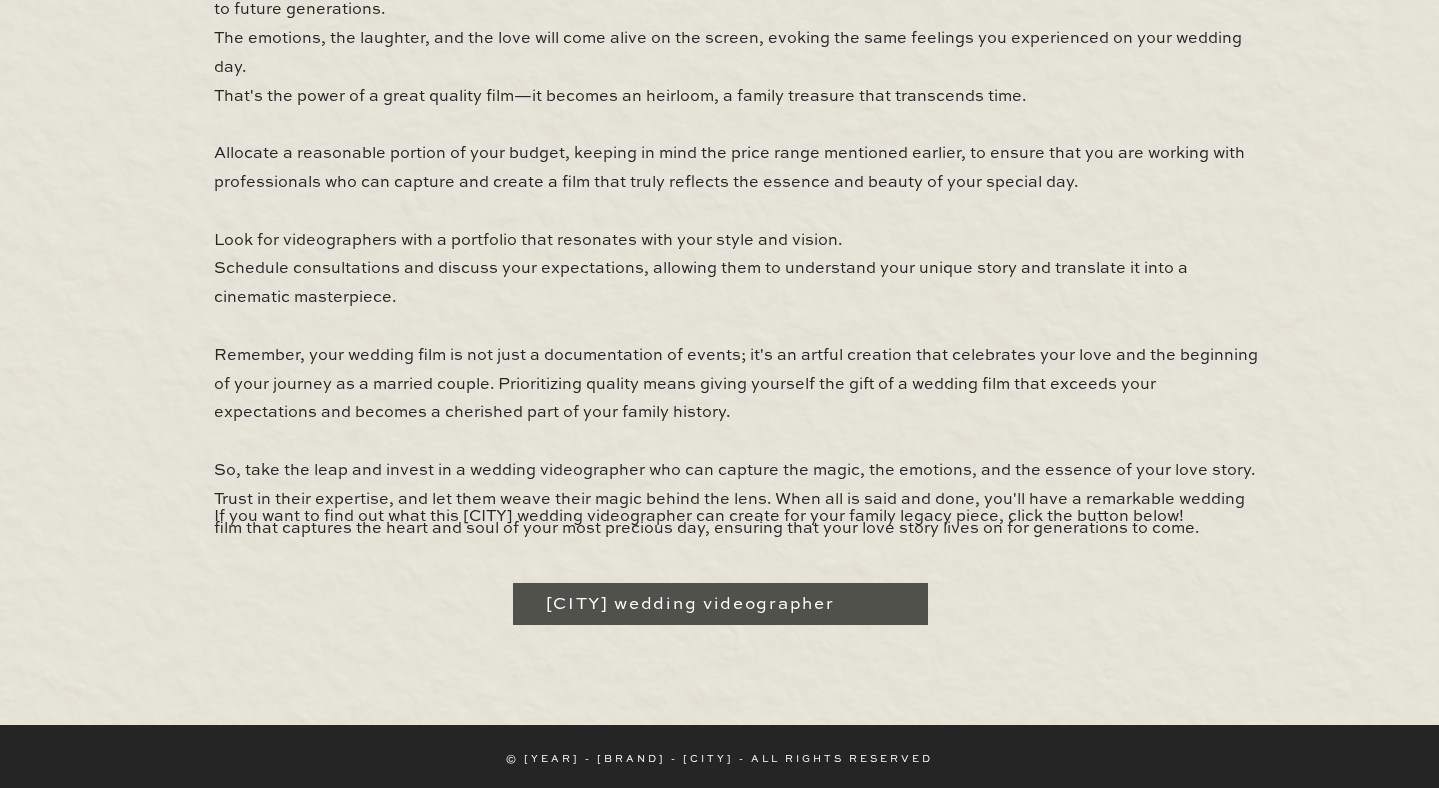 click on "Los Angeles wedding videographer" at bounding box center [720, 604] 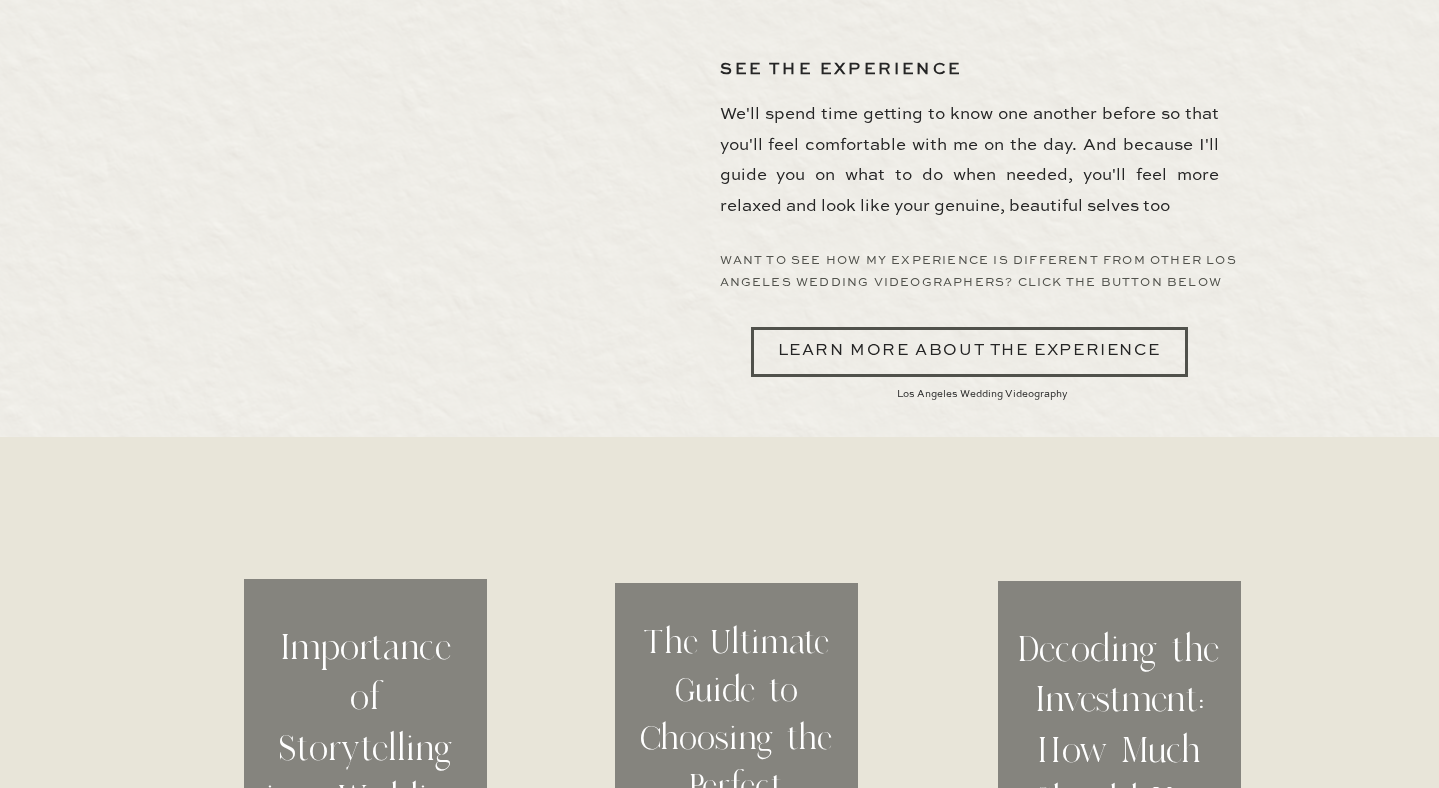 scroll, scrollTop: 5931, scrollLeft: 0, axis: vertical 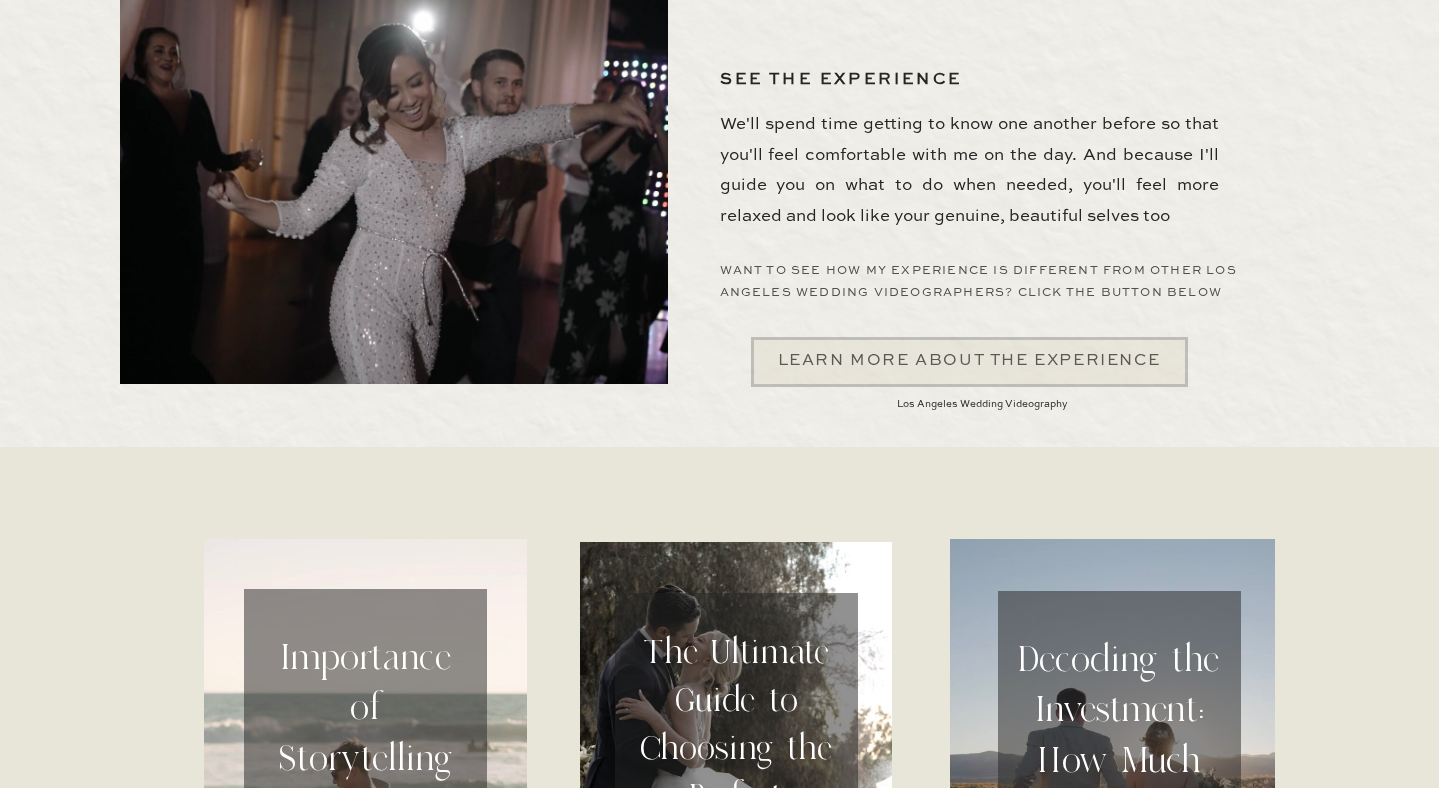 click at bounding box center (969, 362) 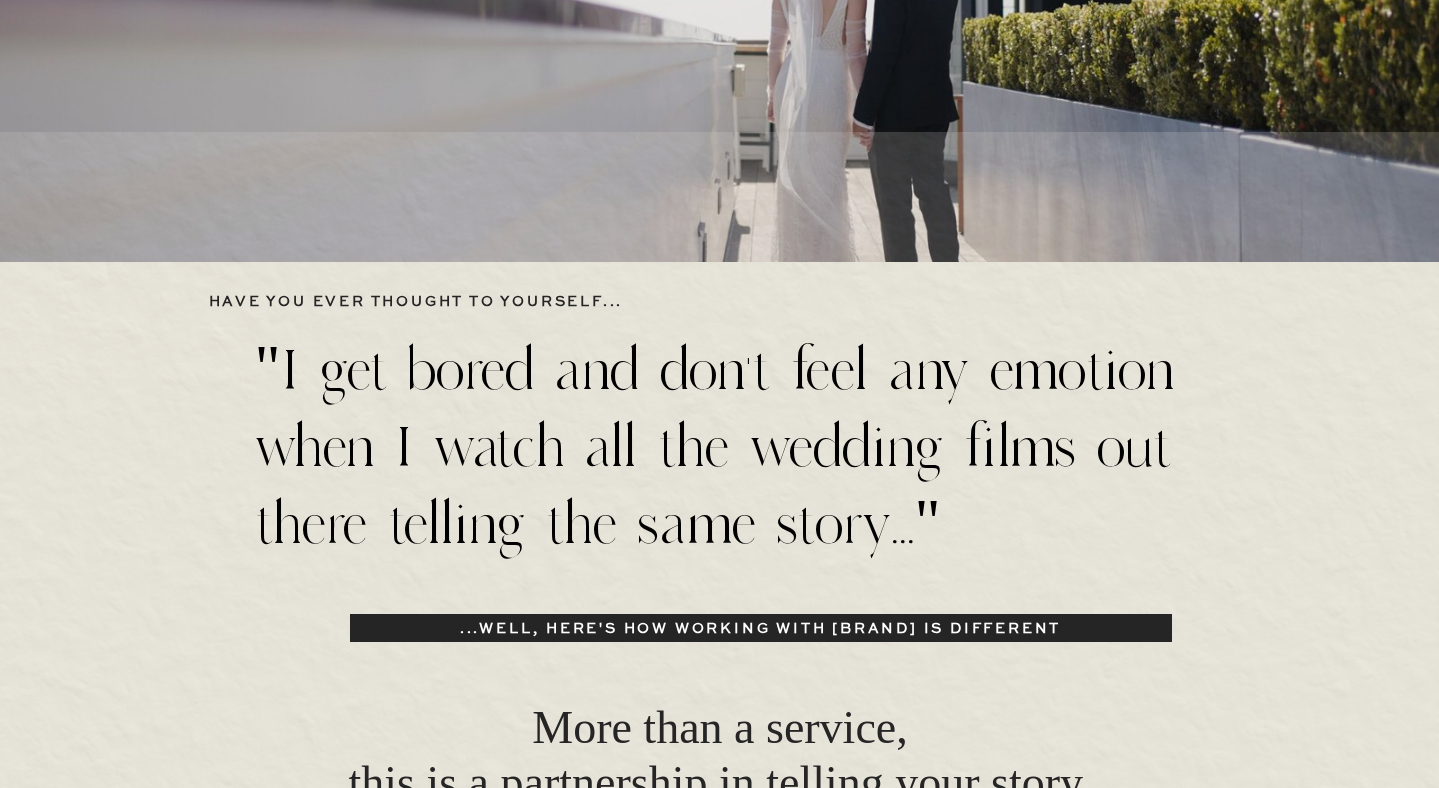 scroll, scrollTop: 0, scrollLeft: 0, axis: both 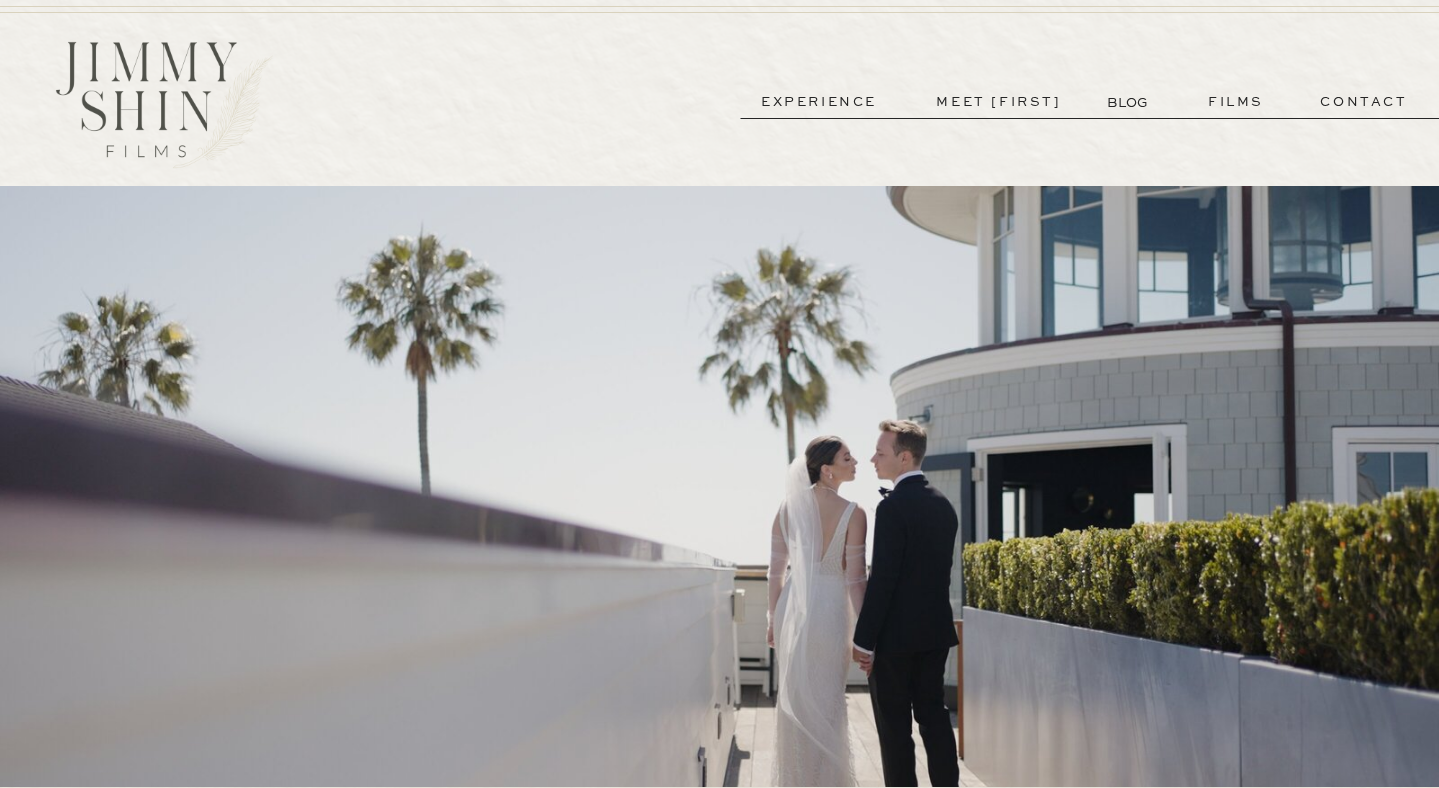 click on "films" at bounding box center (1236, 102) 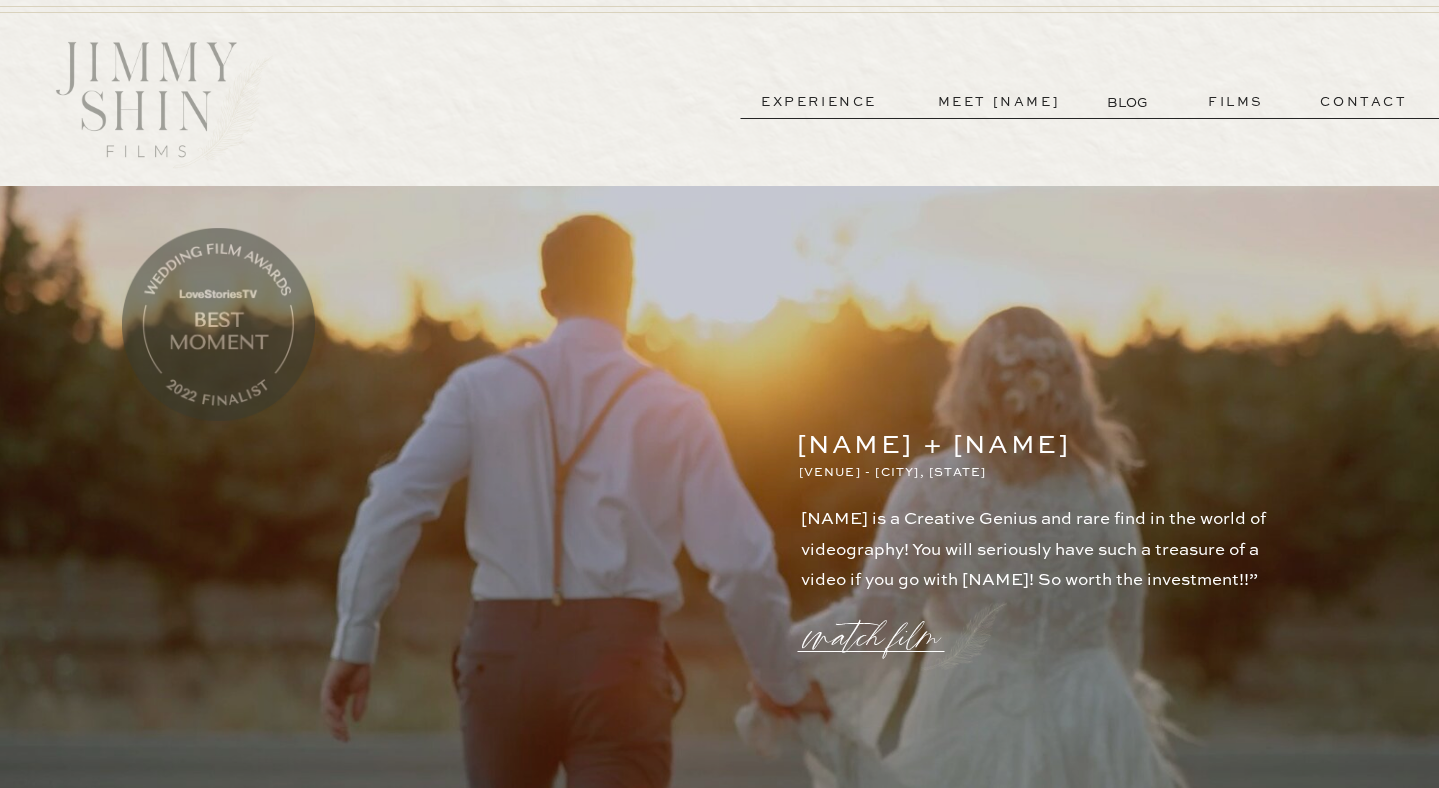 scroll, scrollTop: 0, scrollLeft: 0, axis: both 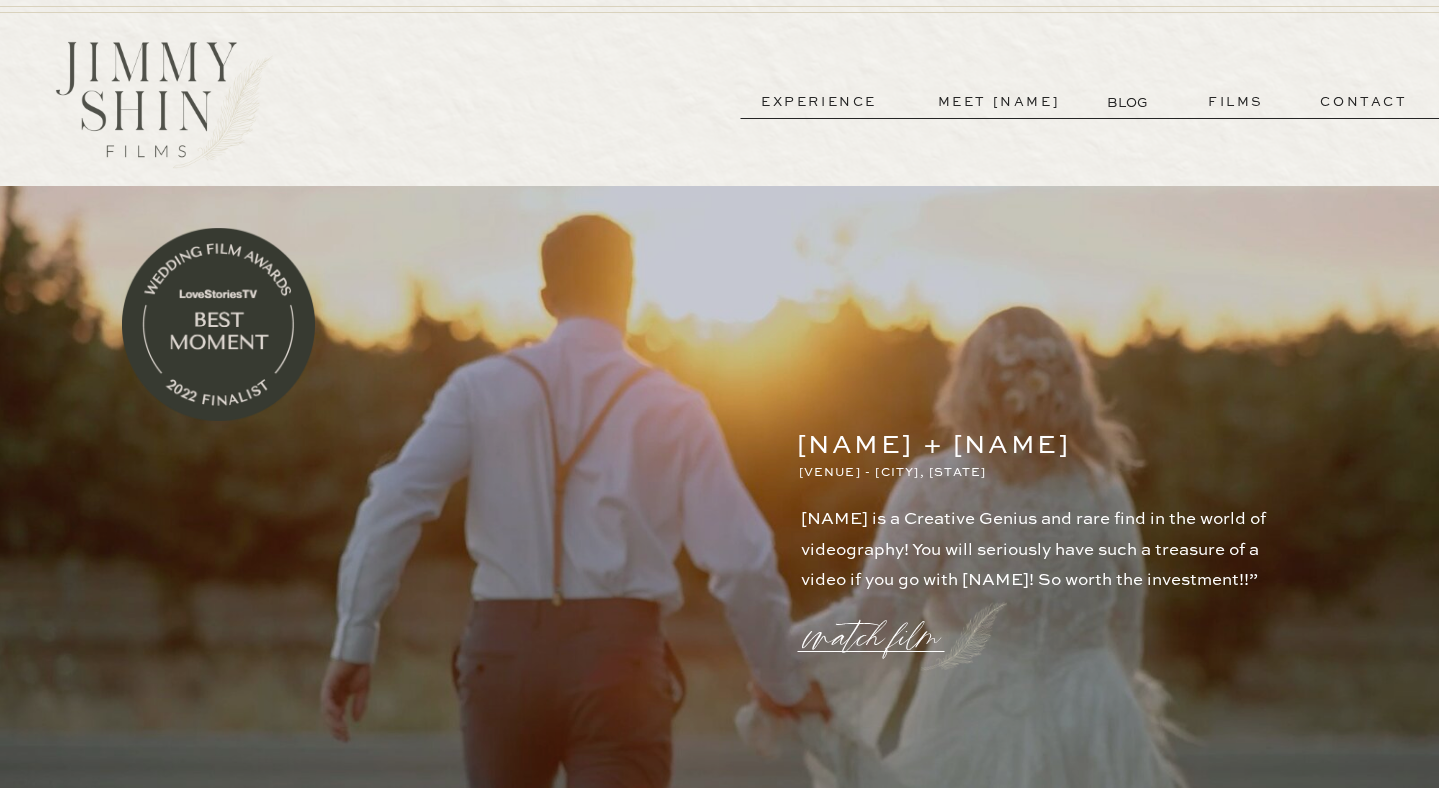 click on "watch film" at bounding box center (878, 625) 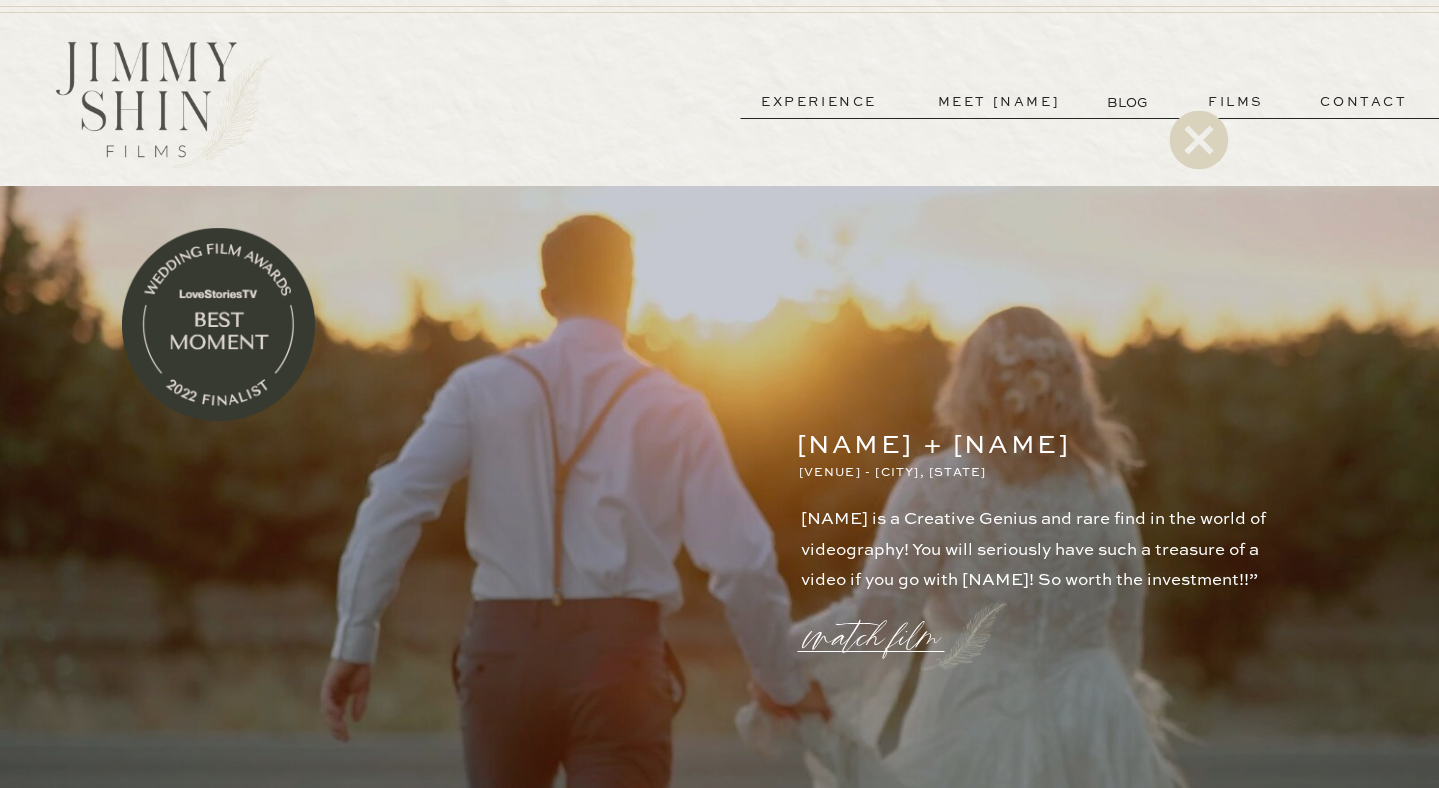 click at bounding box center (1199, 140) 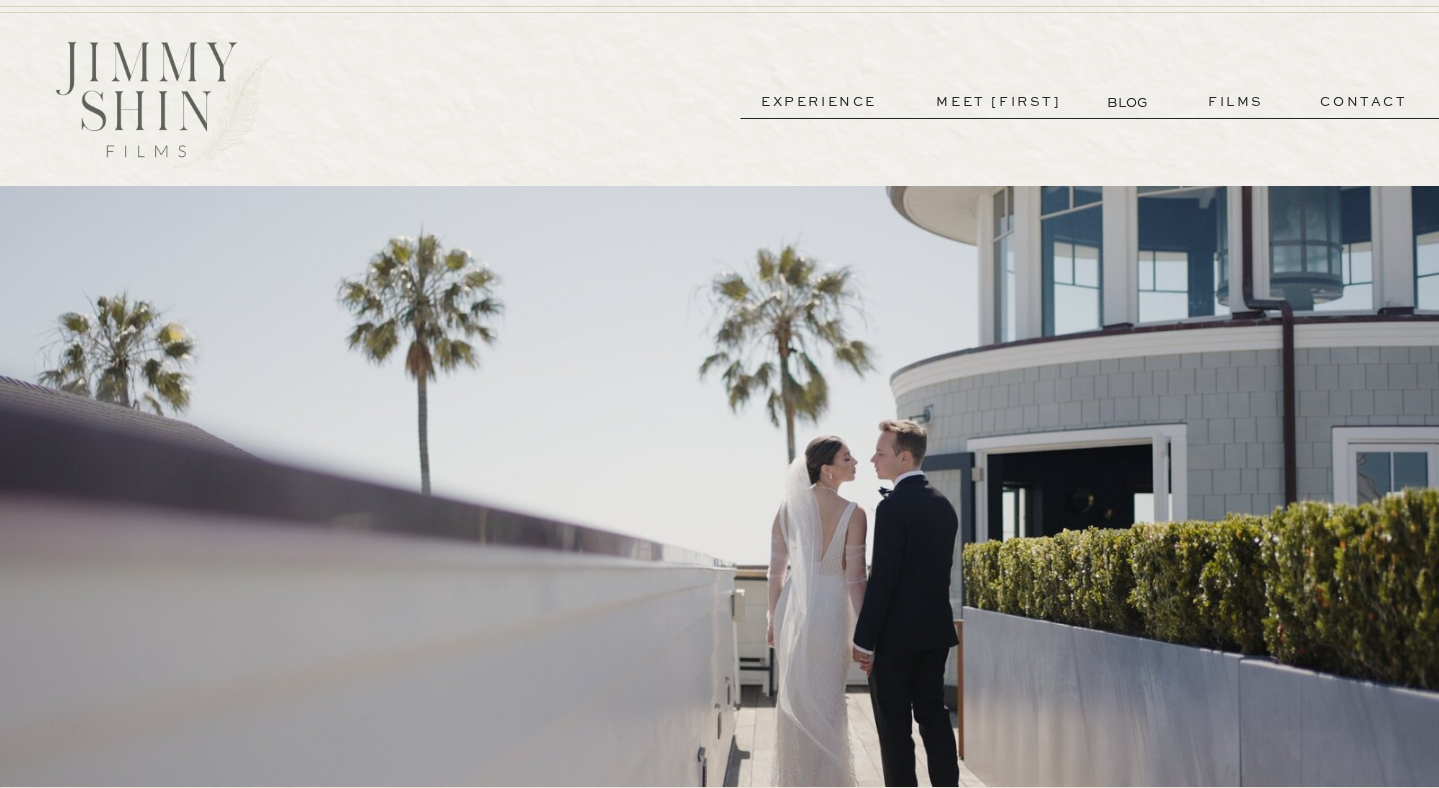 scroll, scrollTop: 0, scrollLeft: 0, axis: both 